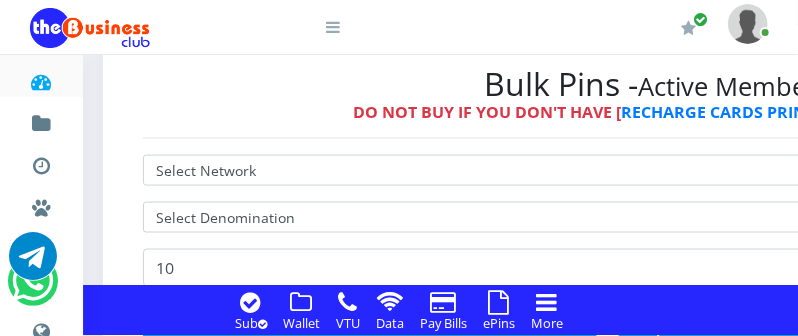 scroll, scrollTop: 633, scrollLeft: 0, axis: vertical 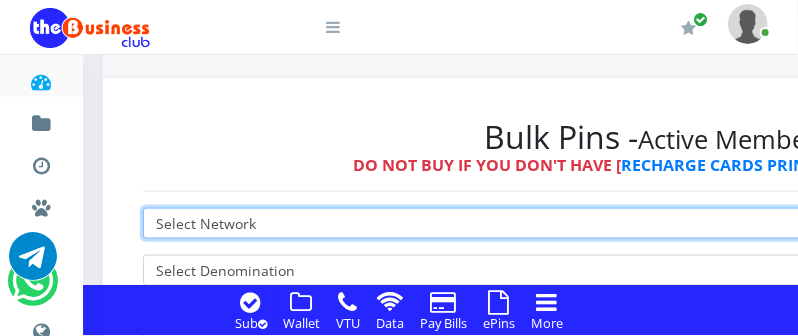 click on "Select Network
MTN
Globacom
9Mobile
Airtel" at bounding box center (656, 223) 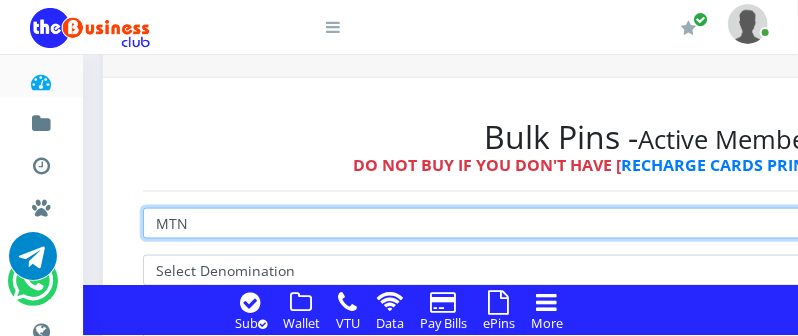 click on "MTN" at bounding box center [0, 0] 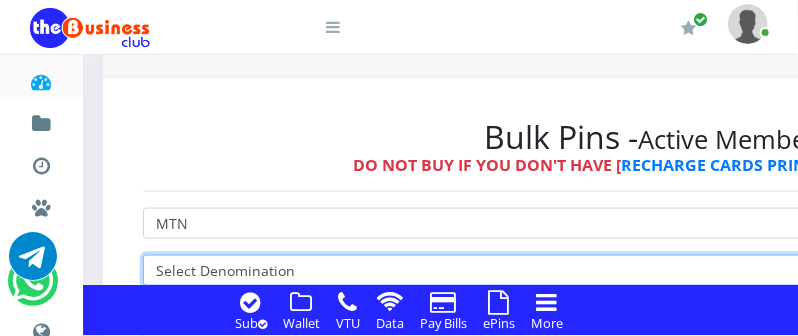 click on "Select Denomination" at bounding box center (656, 270) 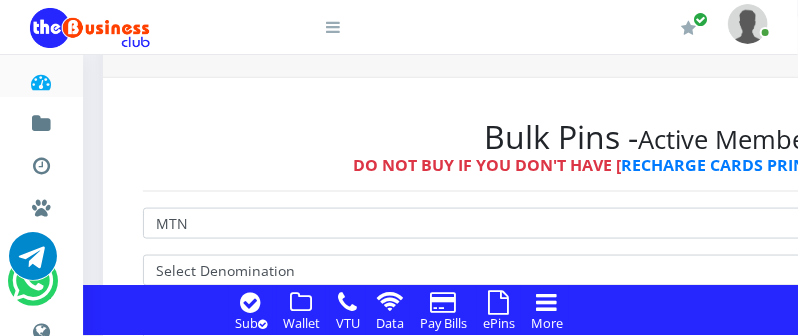 click on "Select Network
MTN
Globacom
9Mobile
Airtel
Select Denomination
10
Buy Now!
Endorsed by  Ditco Software" at bounding box center (656, 318) 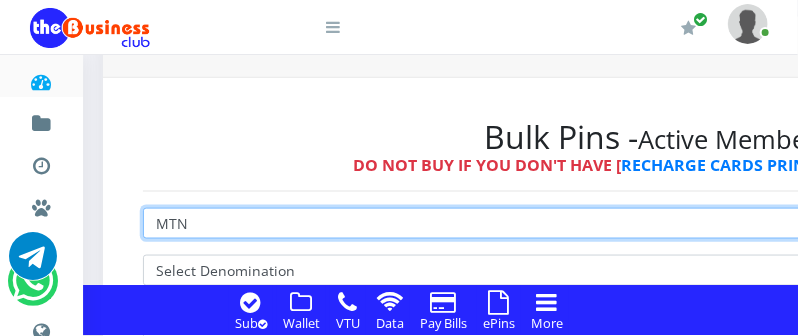 click on "Select Network
MTN
Globacom
9Mobile
Airtel" at bounding box center [656, 223] 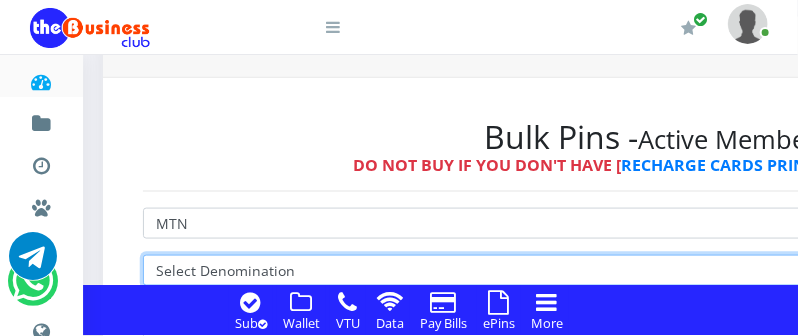click on "Select Denomination" at bounding box center [656, 270] 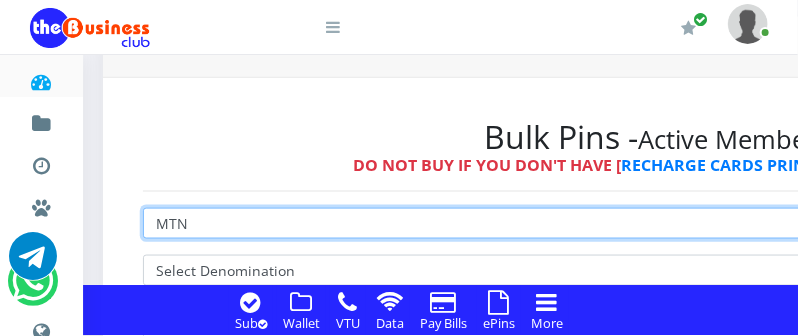 click on "Select Network
MTN
Globacom
9Mobile
Airtel" at bounding box center [656, 223] 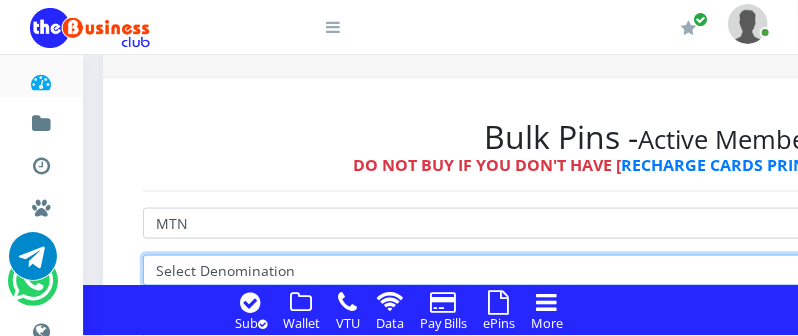 click on "Select Denomination" at bounding box center (656, 270) 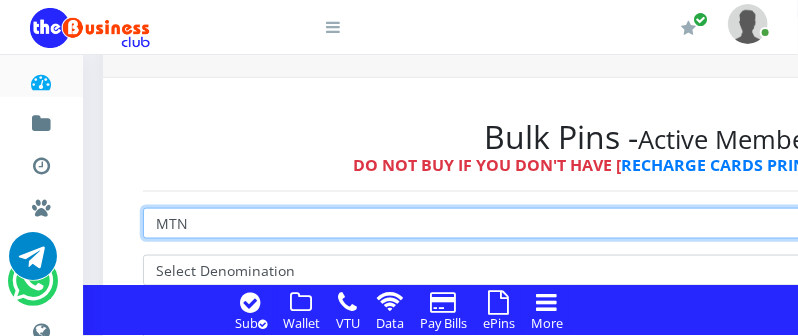 click on "Select Network
MTN
Globacom
9Mobile
Airtel" at bounding box center (656, 223) 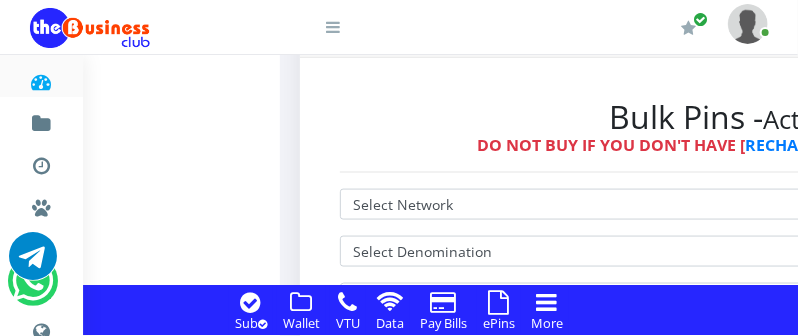 scroll, scrollTop: 634, scrollLeft: 0, axis: vertical 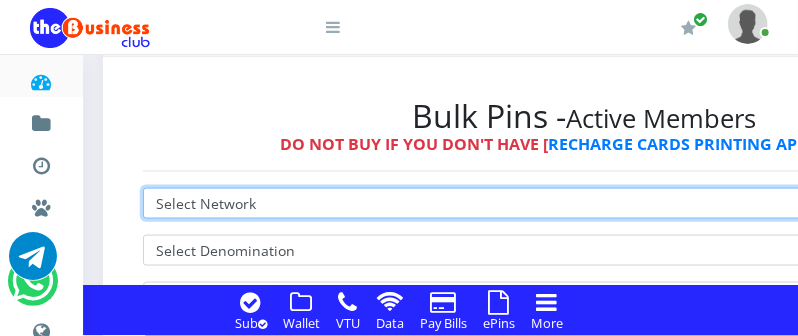 click on "Select Network
MTN
Globacom
9Mobile
Airtel" at bounding box center (584, 203) 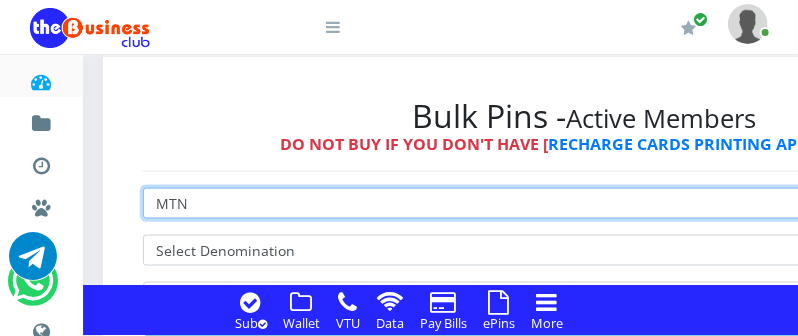 click on "MTN" at bounding box center [0, 0] 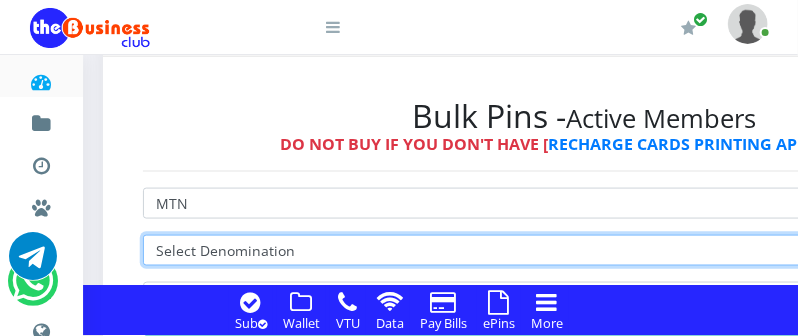 click on "Select Denomination" at bounding box center (584, 250) 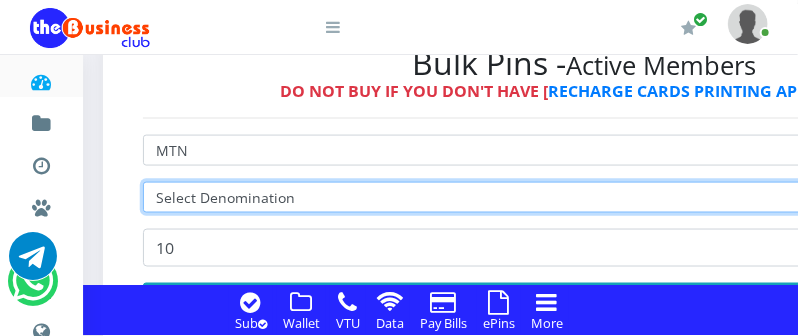 scroll, scrollTop: 792, scrollLeft: 0, axis: vertical 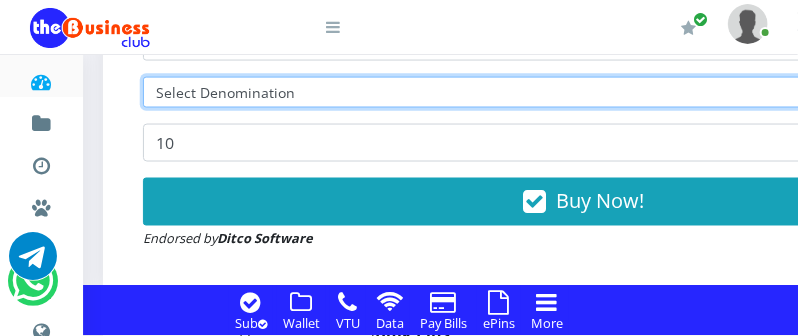 click on "Select Denomination" at bounding box center (584, 92) 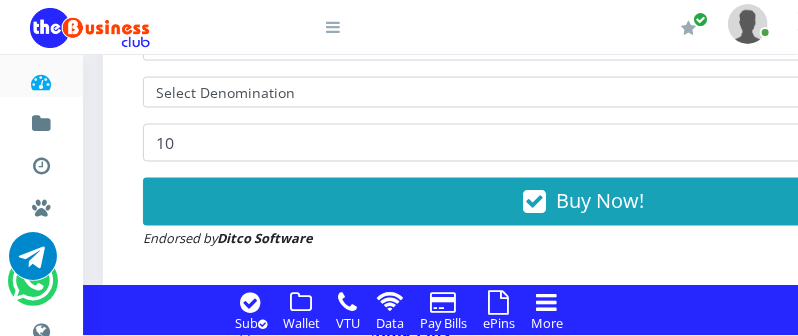 click at bounding box center (499, 302) 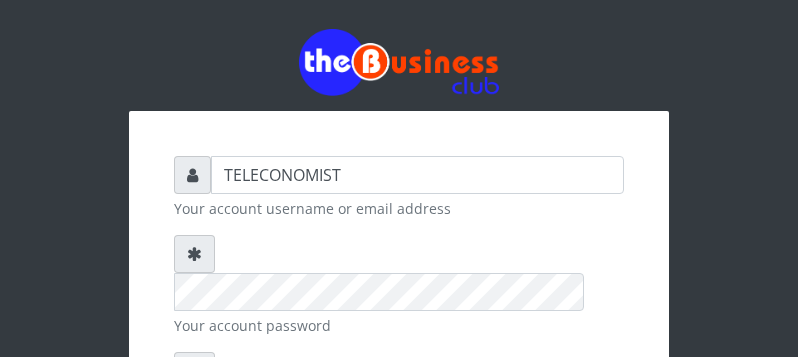 scroll, scrollTop: 0, scrollLeft: 0, axis: both 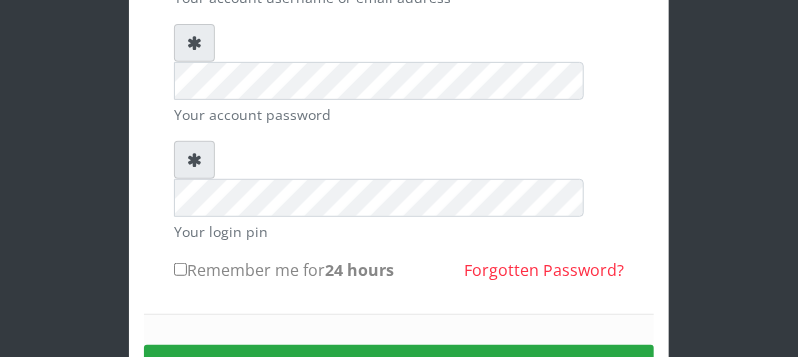 click on "Remember me for  24 hours" at bounding box center [180, 269] 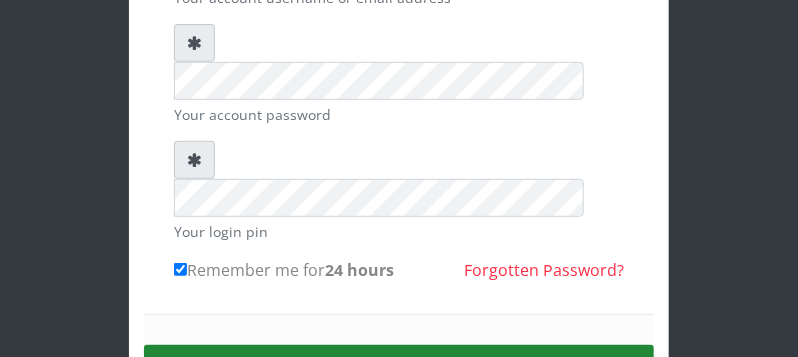 click on "Sign in" at bounding box center [399, 370] 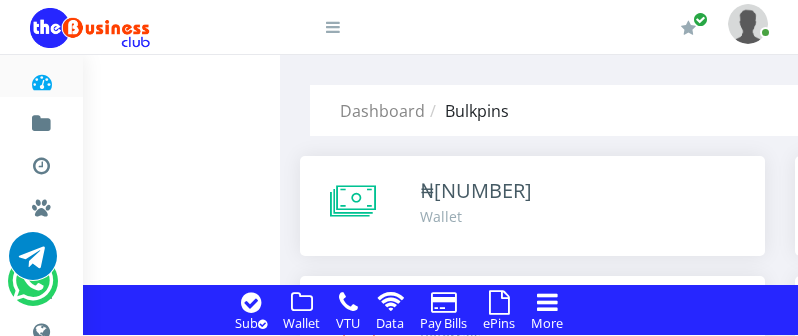 scroll, scrollTop: 1880, scrollLeft: 0, axis: vertical 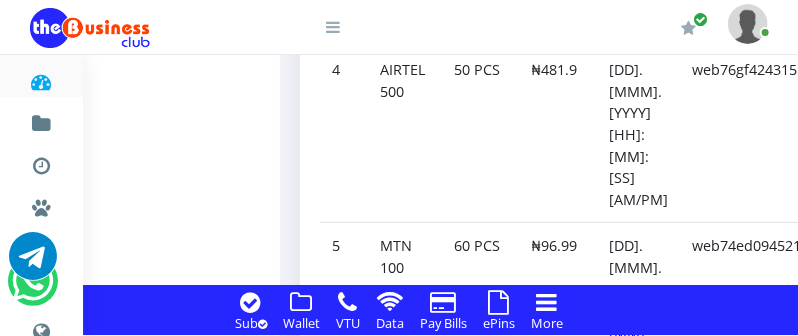 click on "web74ed09452111336d32b39612" at bounding box center (804, -395) 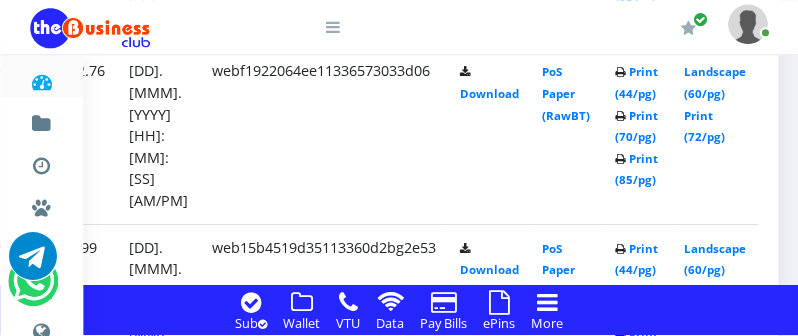 scroll, scrollTop: 11714, scrollLeft: 506, axis: both 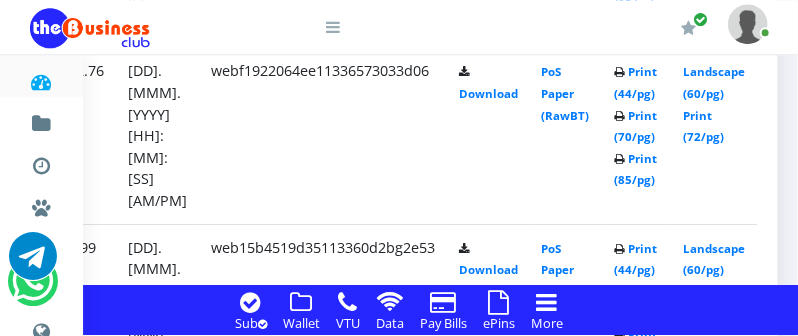 click on "Print (72/pg)" at bounding box center [704, 1536] 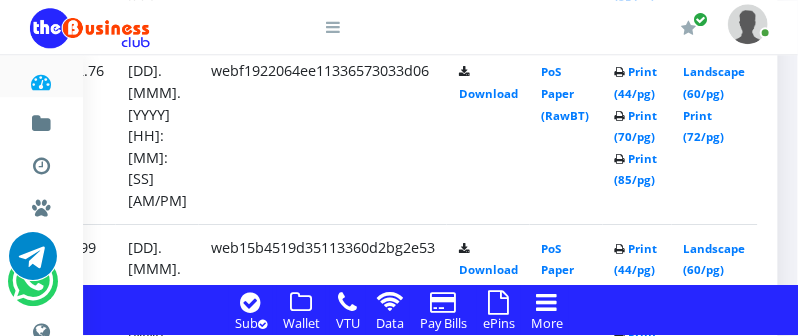 click on "Print (85/pg)" at bounding box center [636, 1579] 